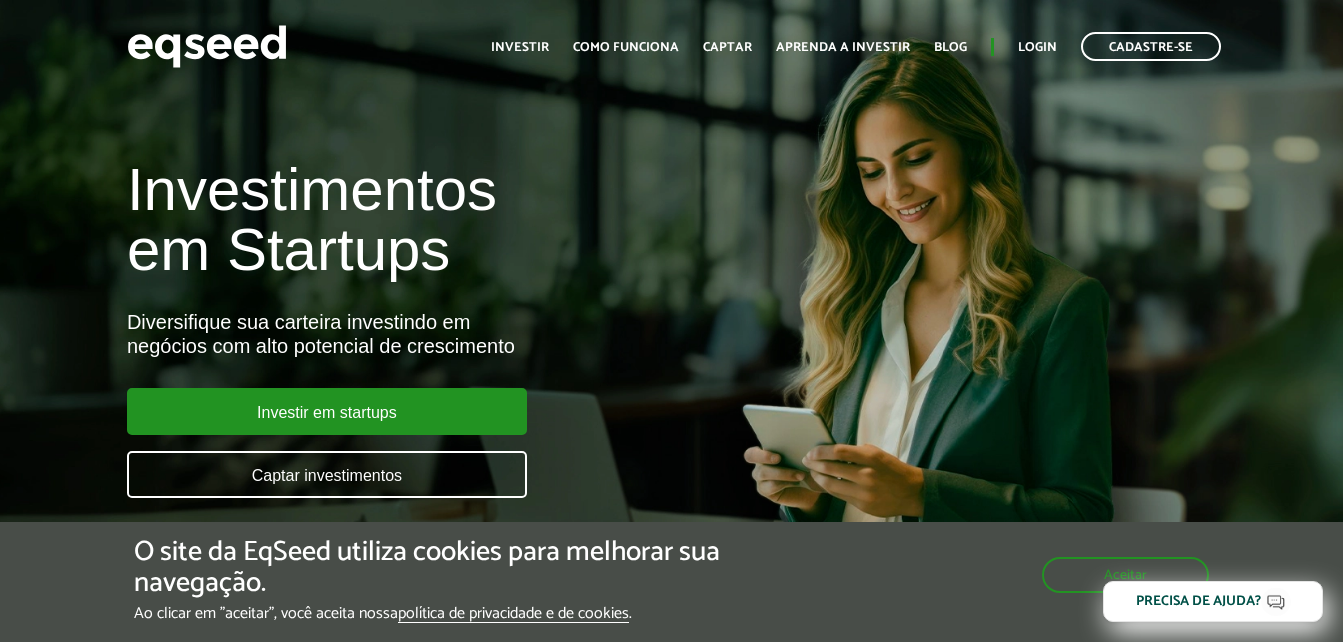 scroll, scrollTop: 0, scrollLeft: 0, axis: both 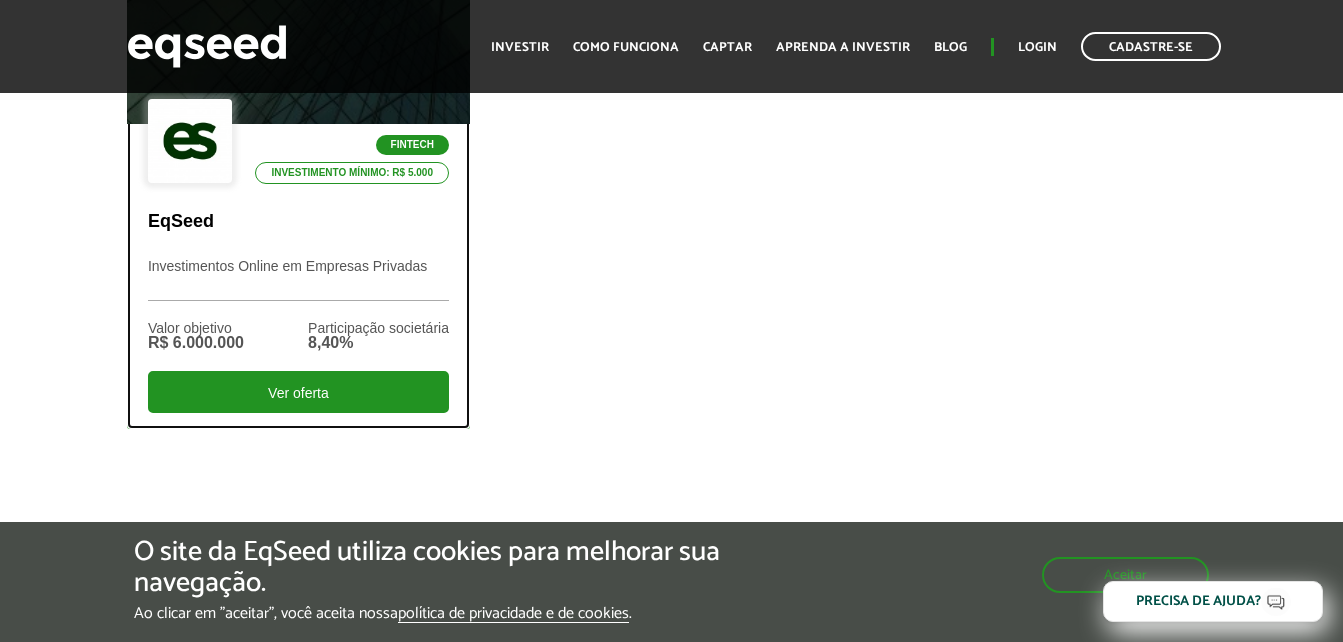 click on "EqSeed" at bounding box center (298, 222) 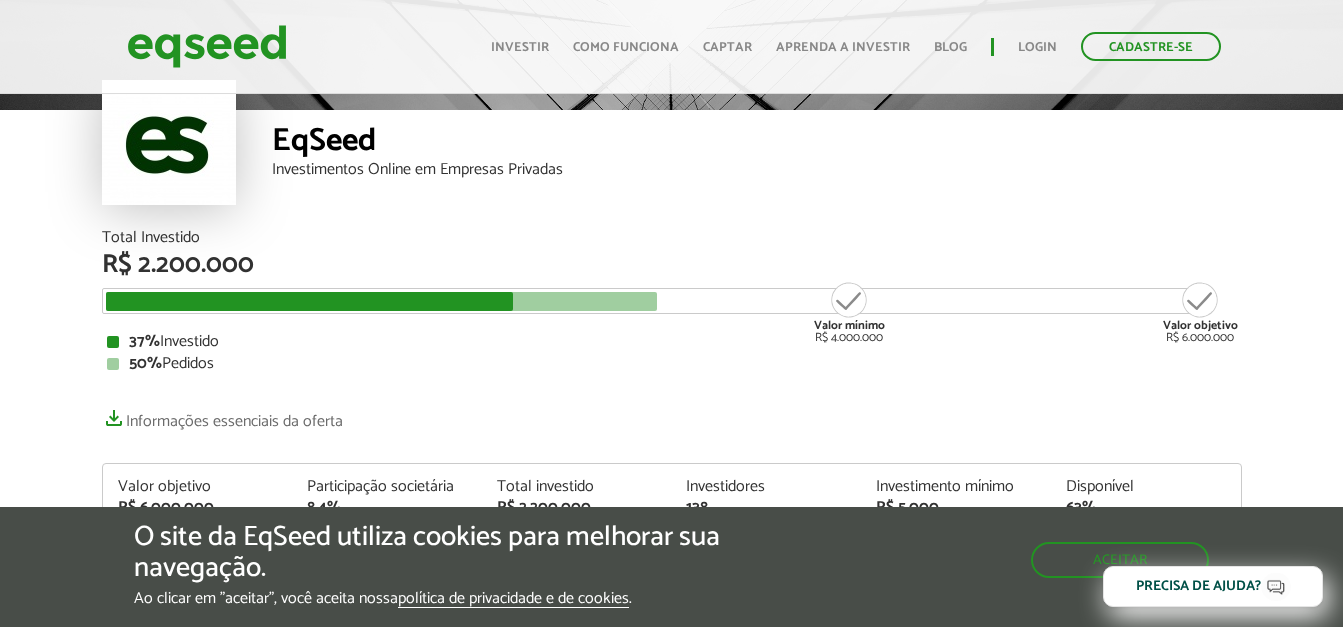 scroll, scrollTop: 100, scrollLeft: 0, axis: vertical 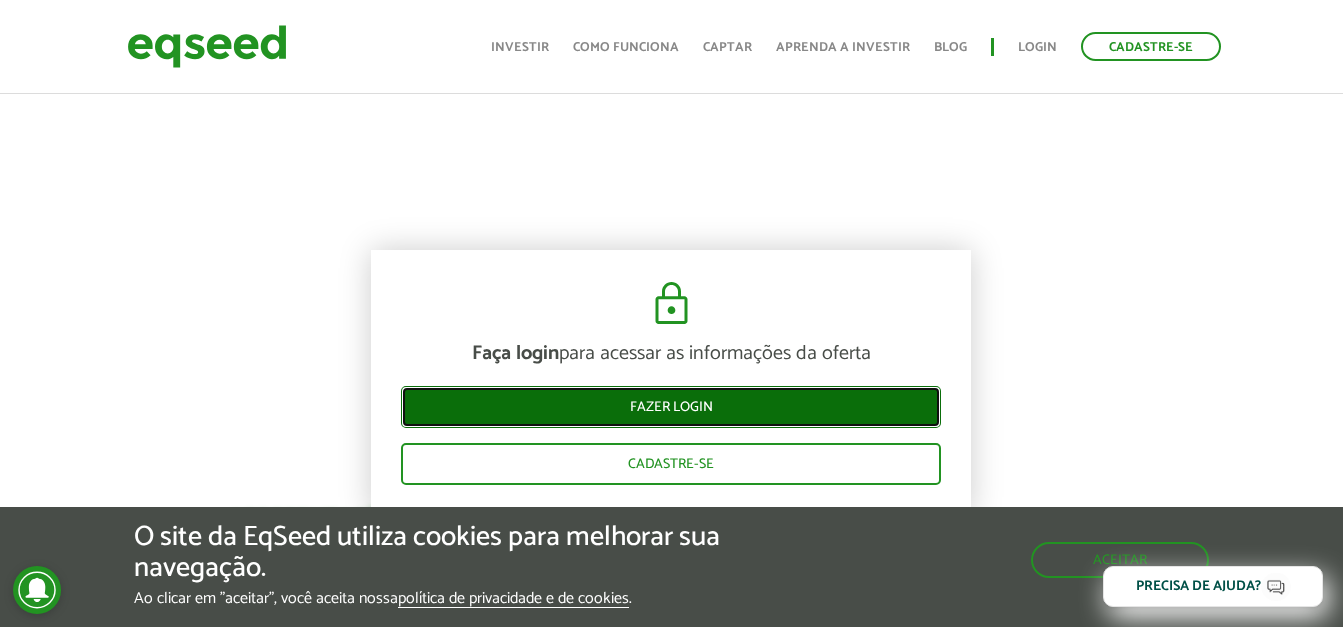 click on "Fazer login" at bounding box center [671, 407] 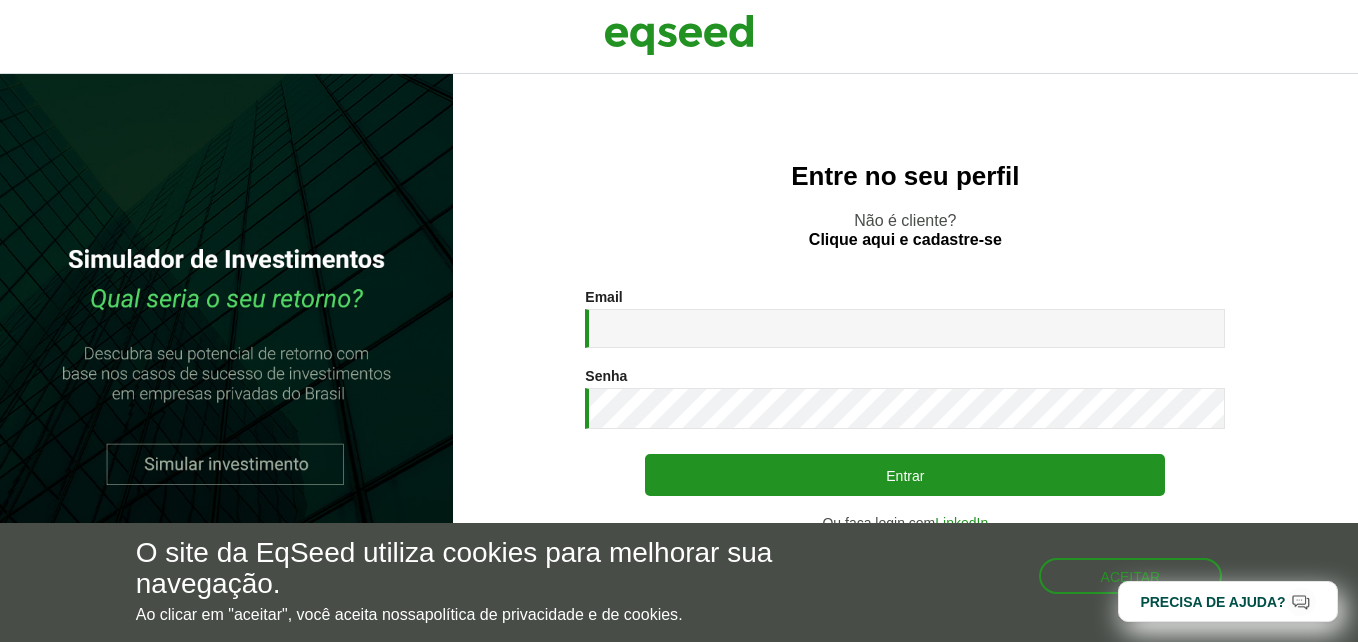 scroll, scrollTop: 0, scrollLeft: 0, axis: both 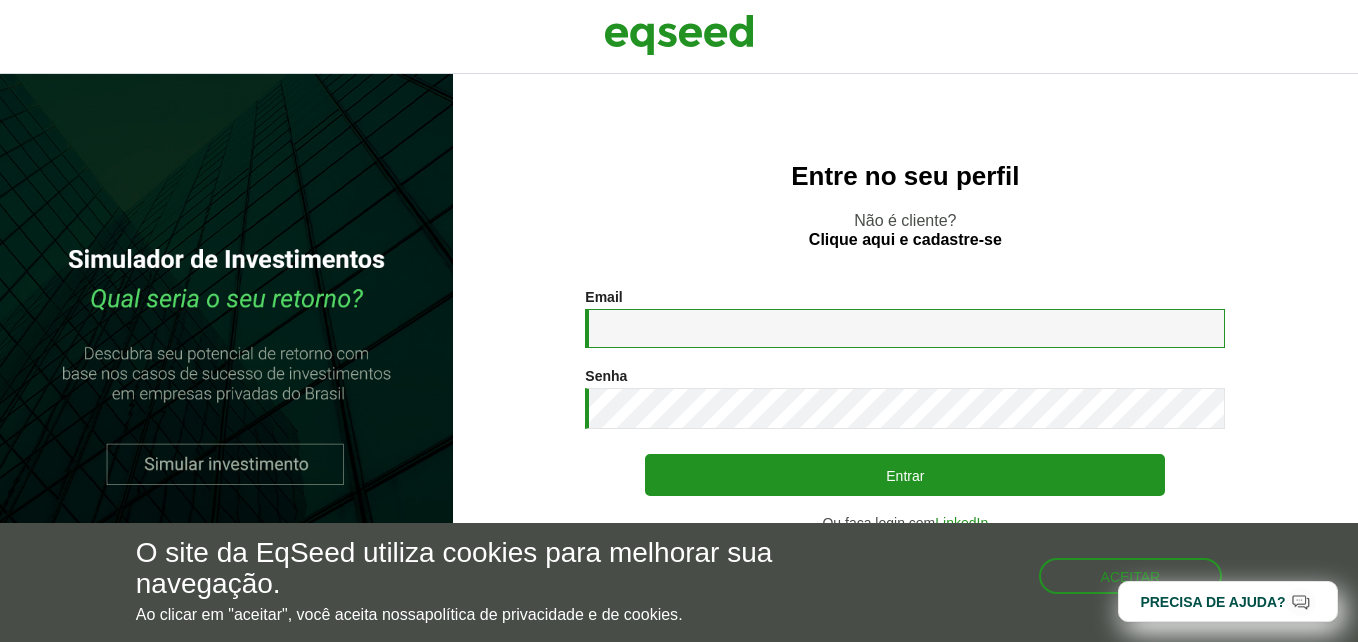 type on "**********" 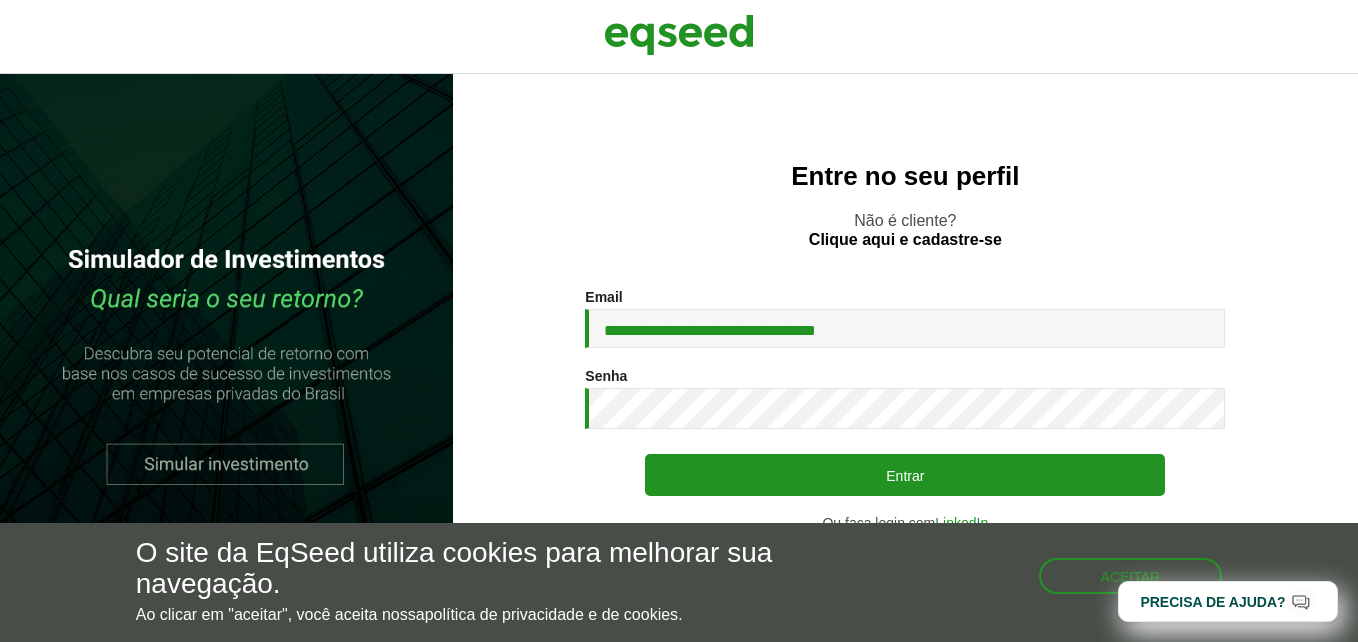 click on "**********" at bounding box center (905, 328) 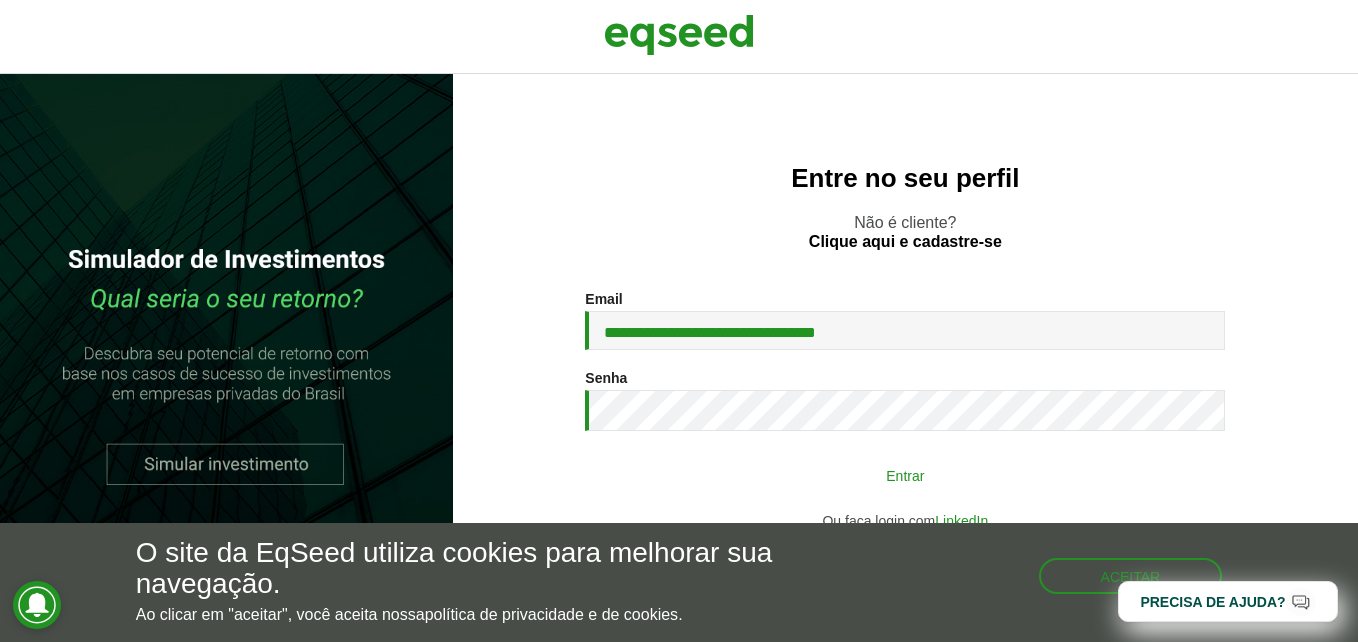 click on "Entrar" at bounding box center [905, 475] 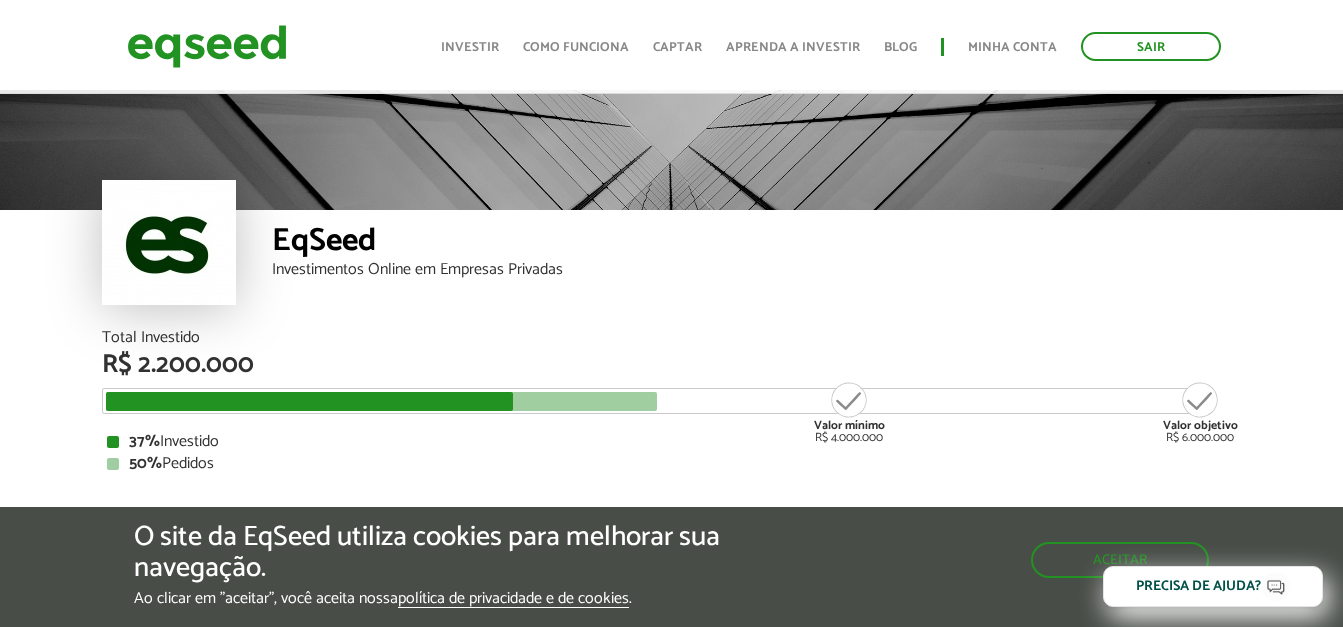 scroll, scrollTop: 200, scrollLeft: 0, axis: vertical 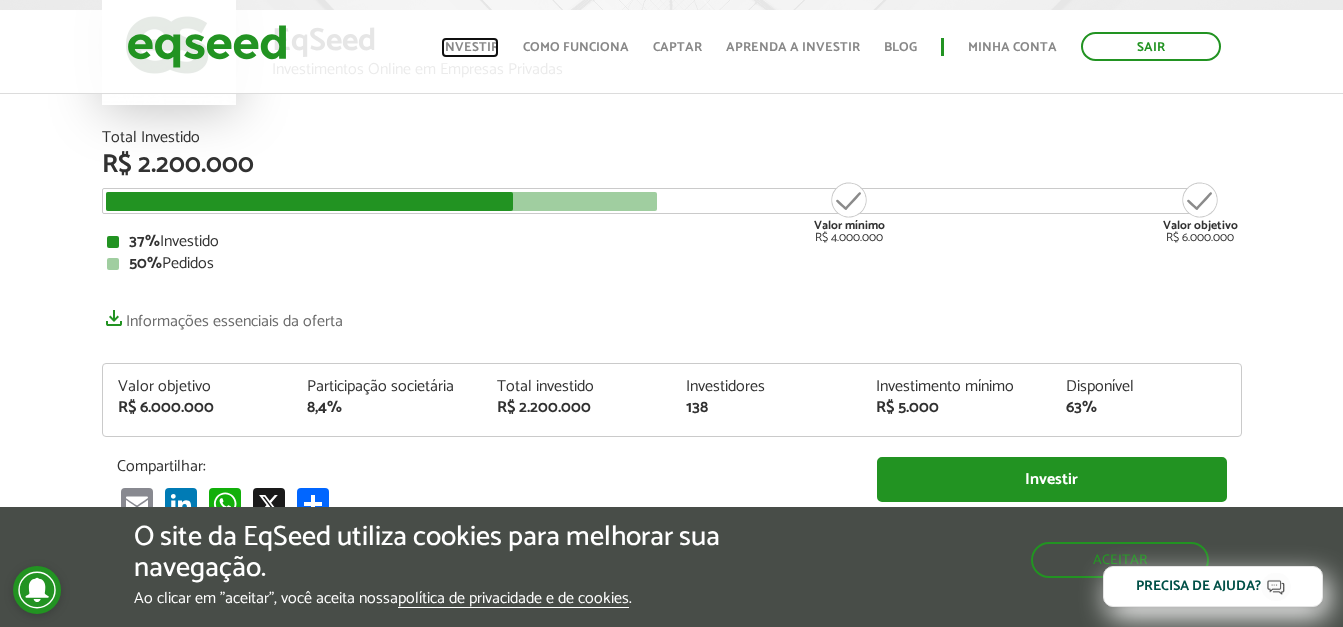 click on "Investir" at bounding box center [470, 47] 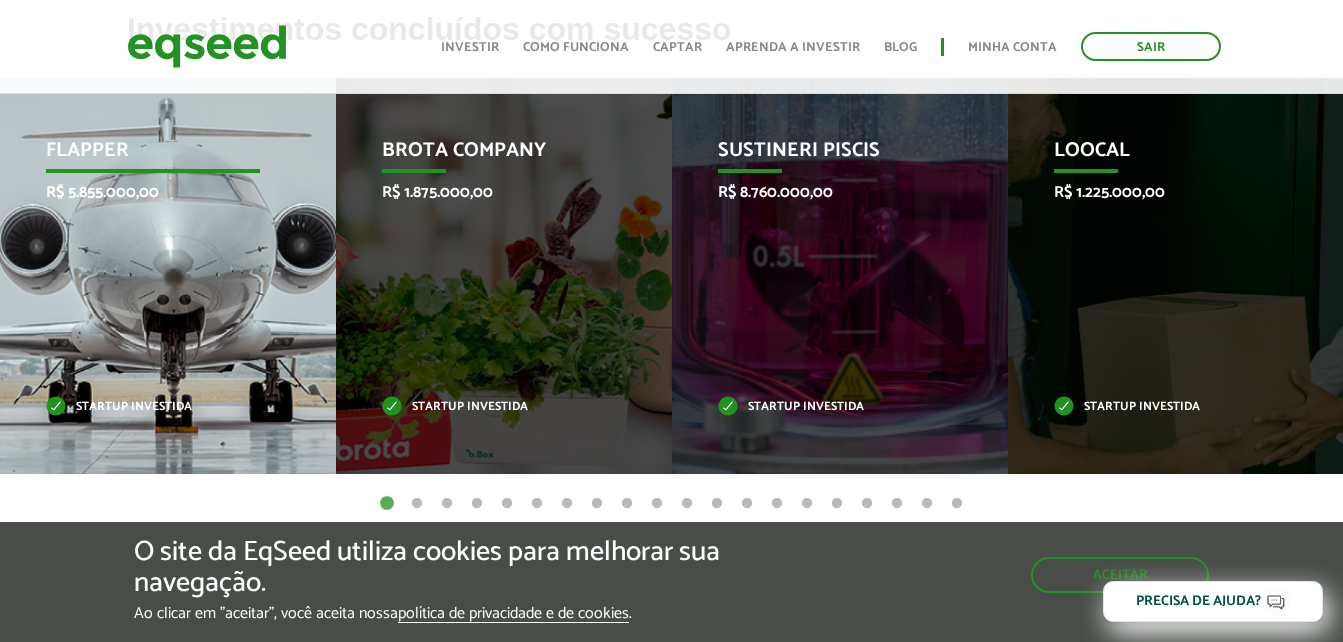 scroll, scrollTop: 0, scrollLeft: 0, axis: both 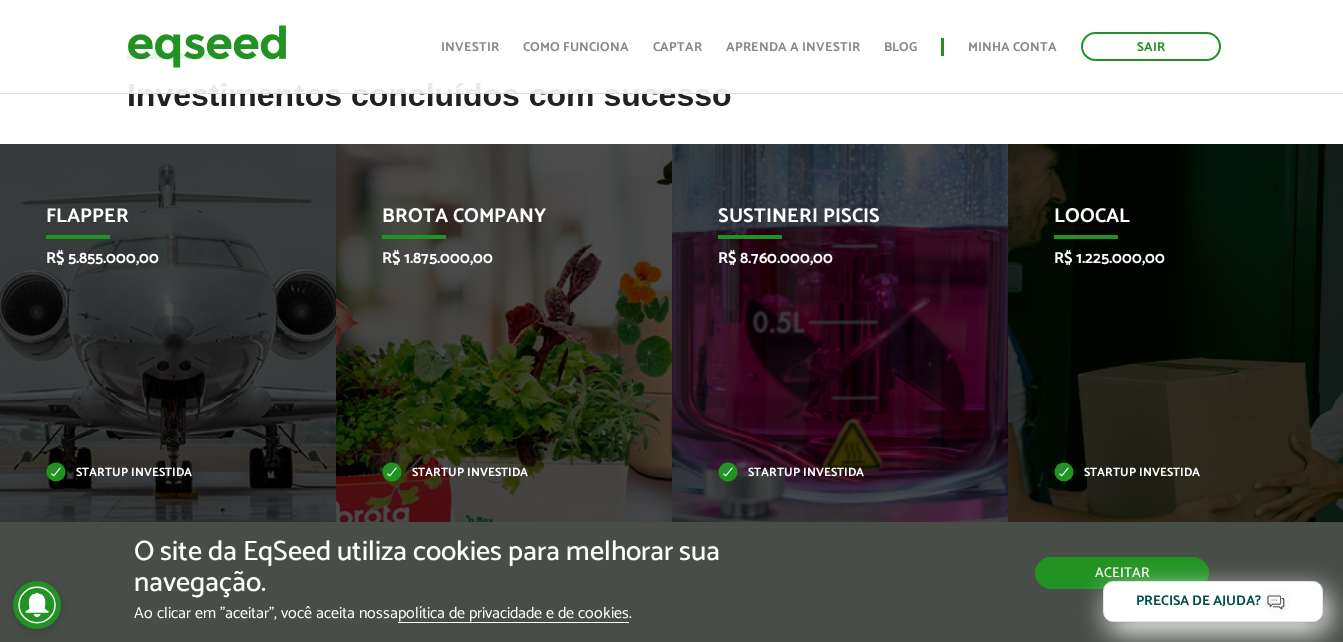 click on "Aceitar" at bounding box center [1122, 573] 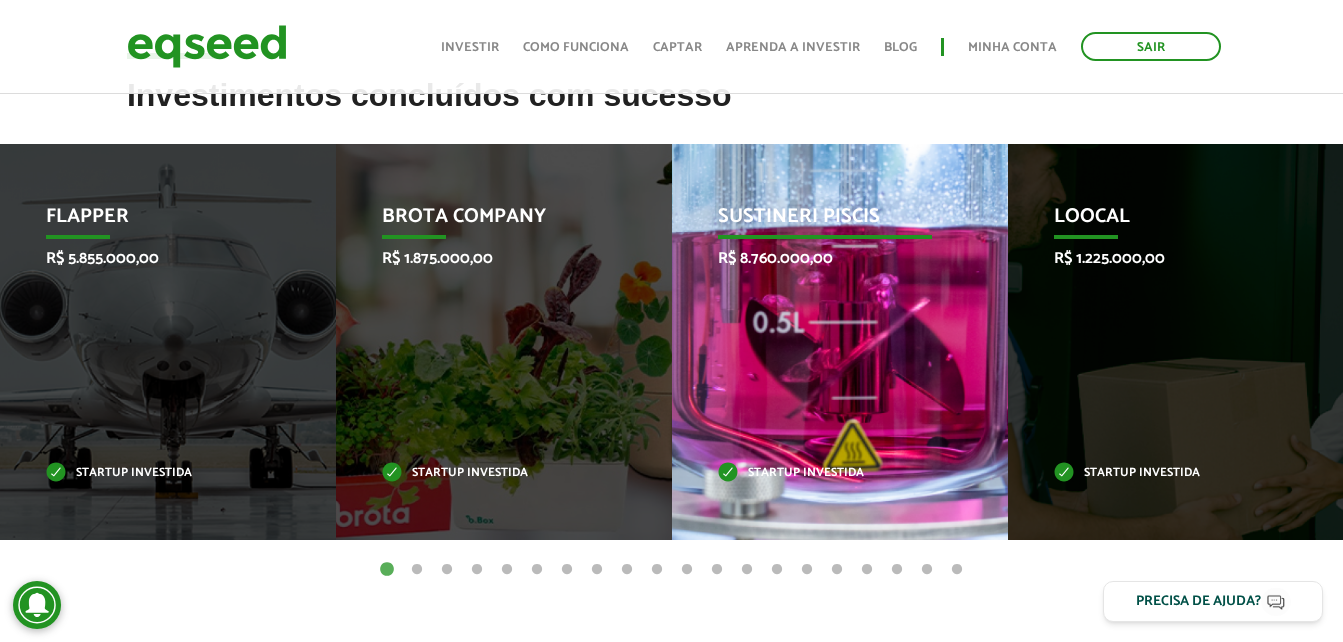 click on "Sustineri Piscis
R$ 8.760.000,00
Startup investida" at bounding box center (825, 342) 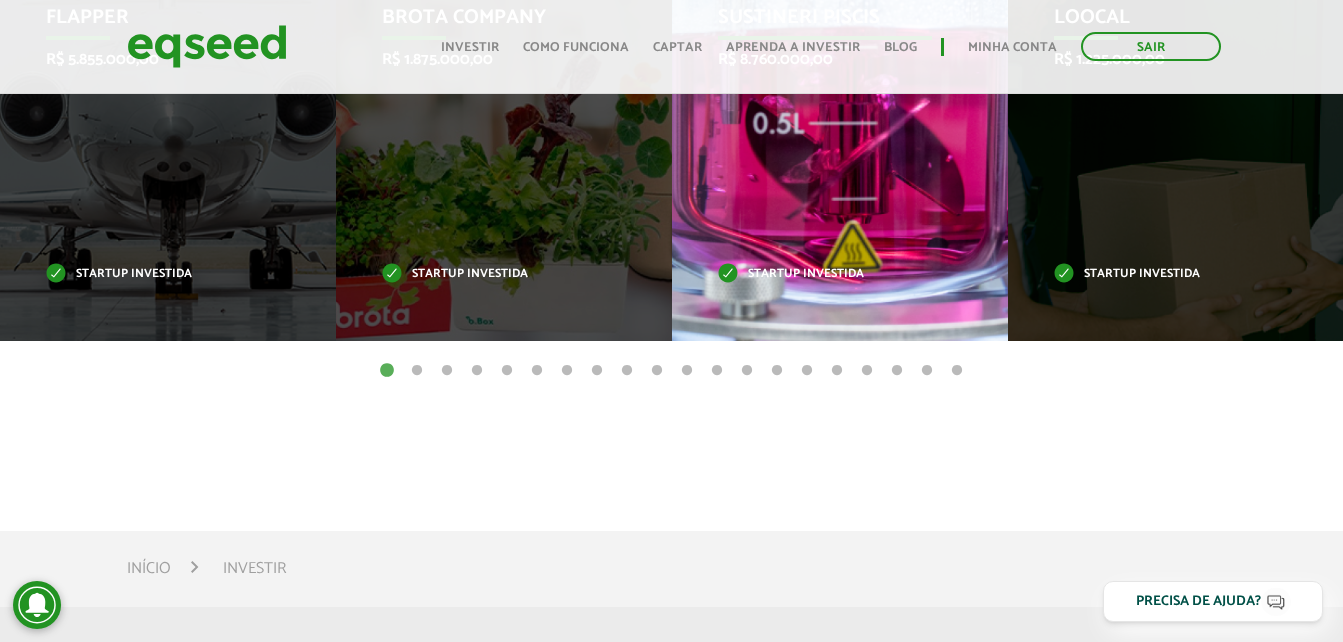 scroll, scrollTop: 1000, scrollLeft: 0, axis: vertical 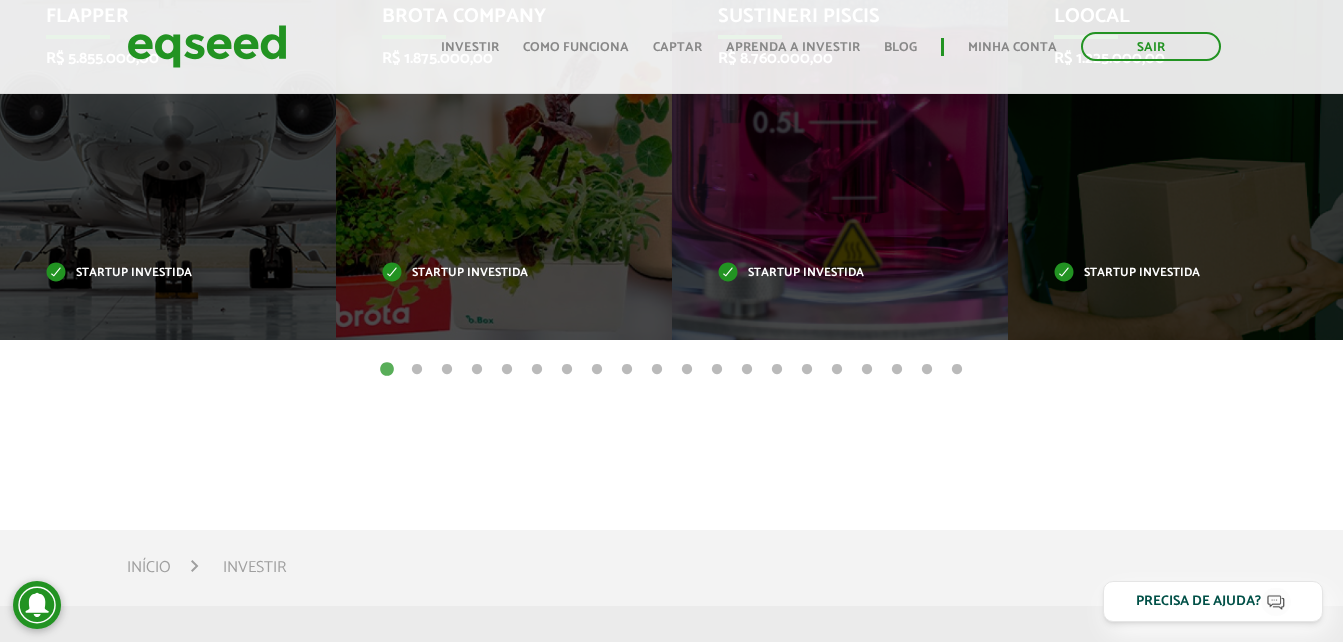 click on "2" at bounding box center [417, 370] 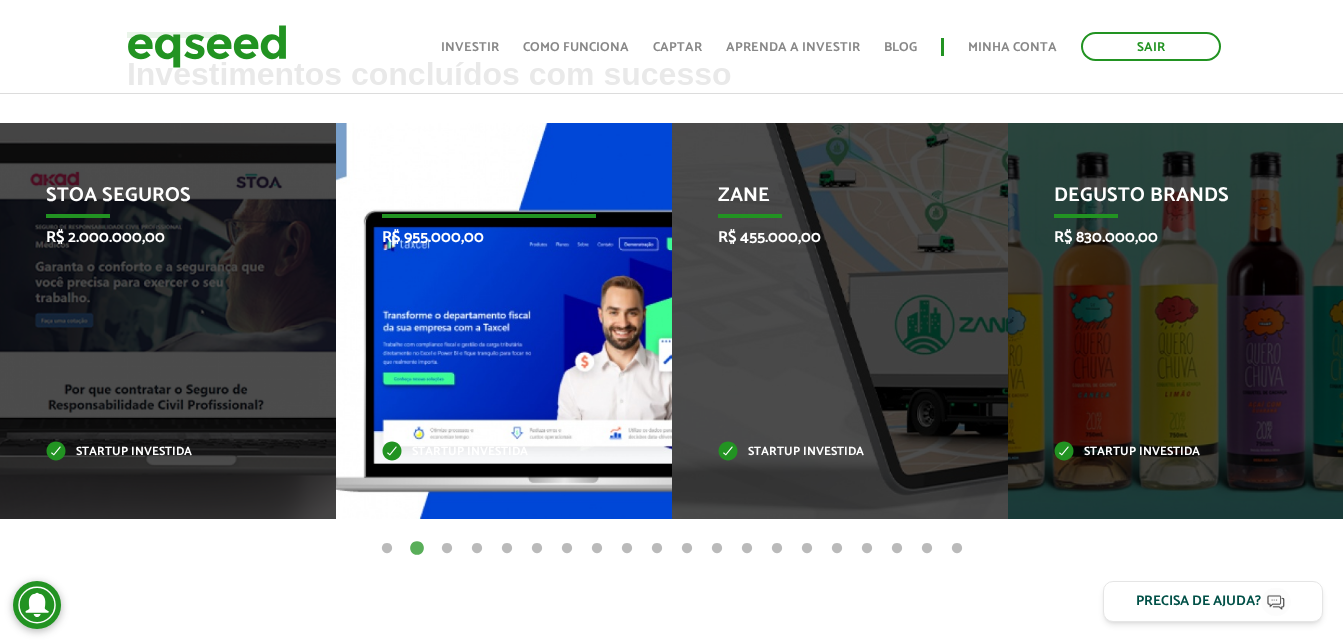 scroll, scrollTop: 800, scrollLeft: 0, axis: vertical 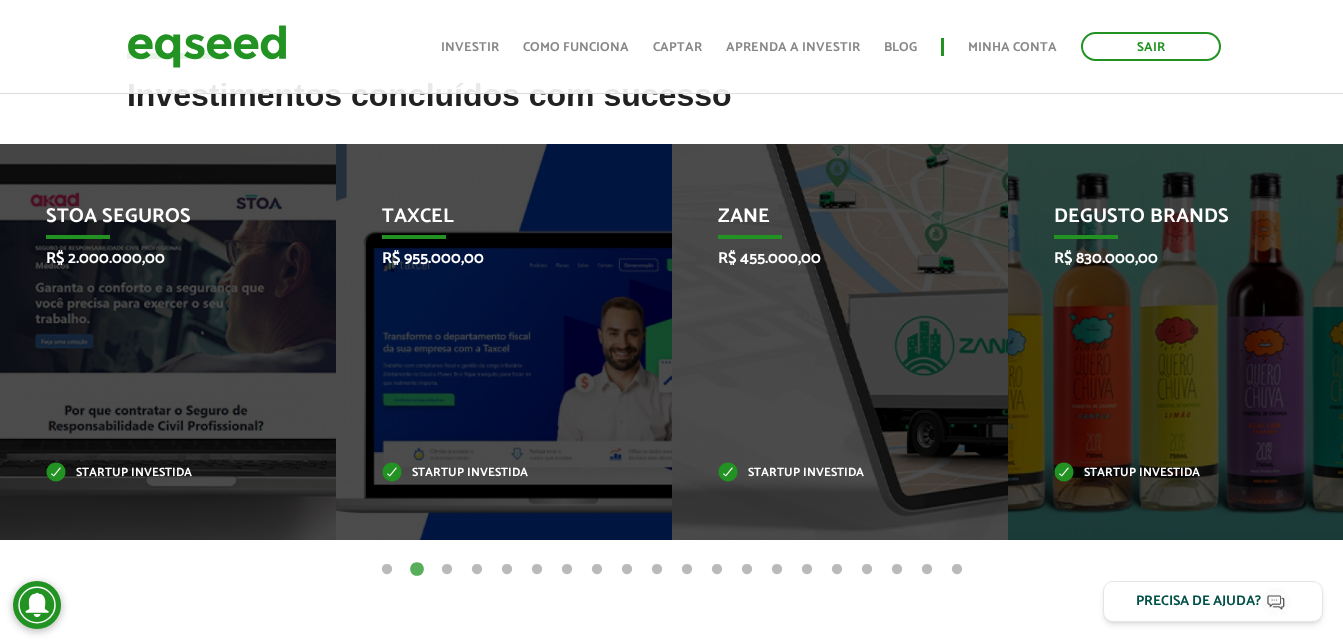click on "3" at bounding box center [447, 570] 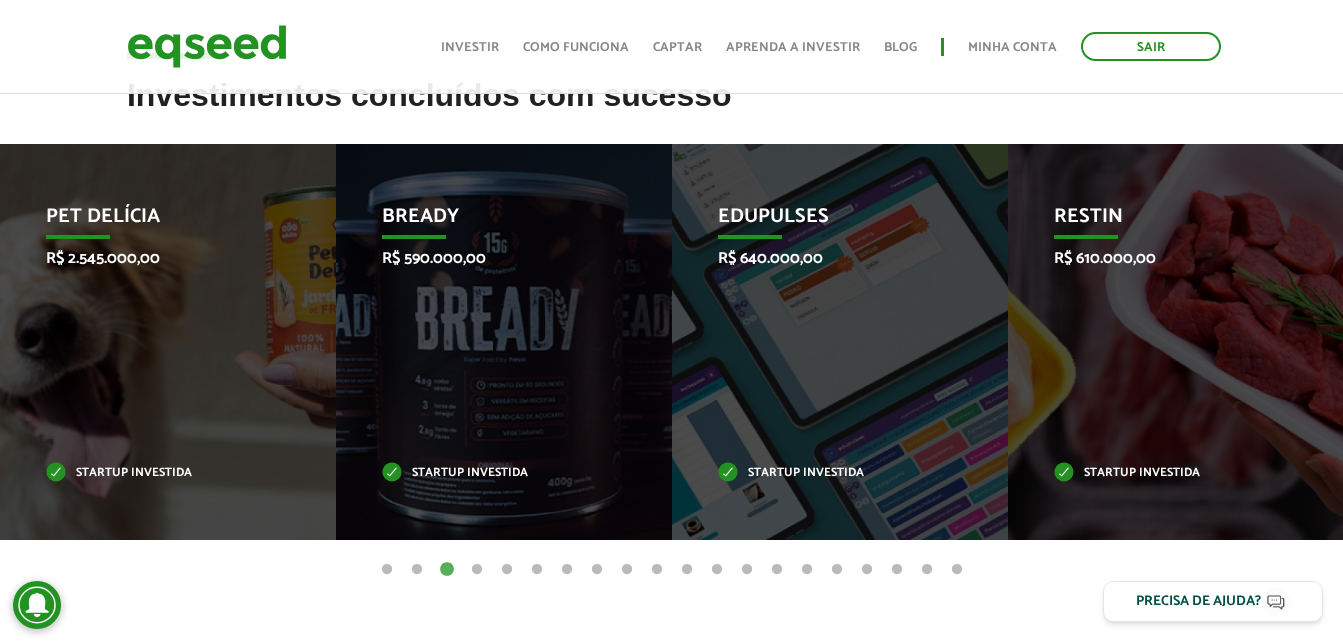 click on "4" at bounding box center (477, 570) 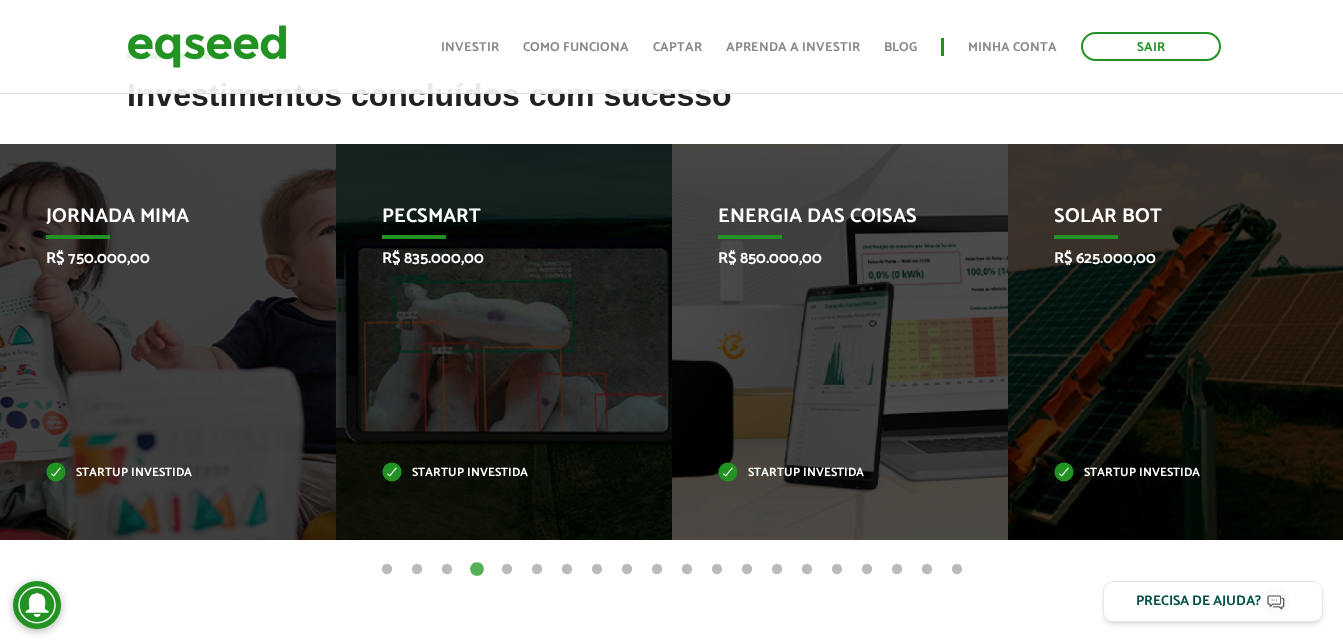 click on "5" at bounding box center (507, 570) 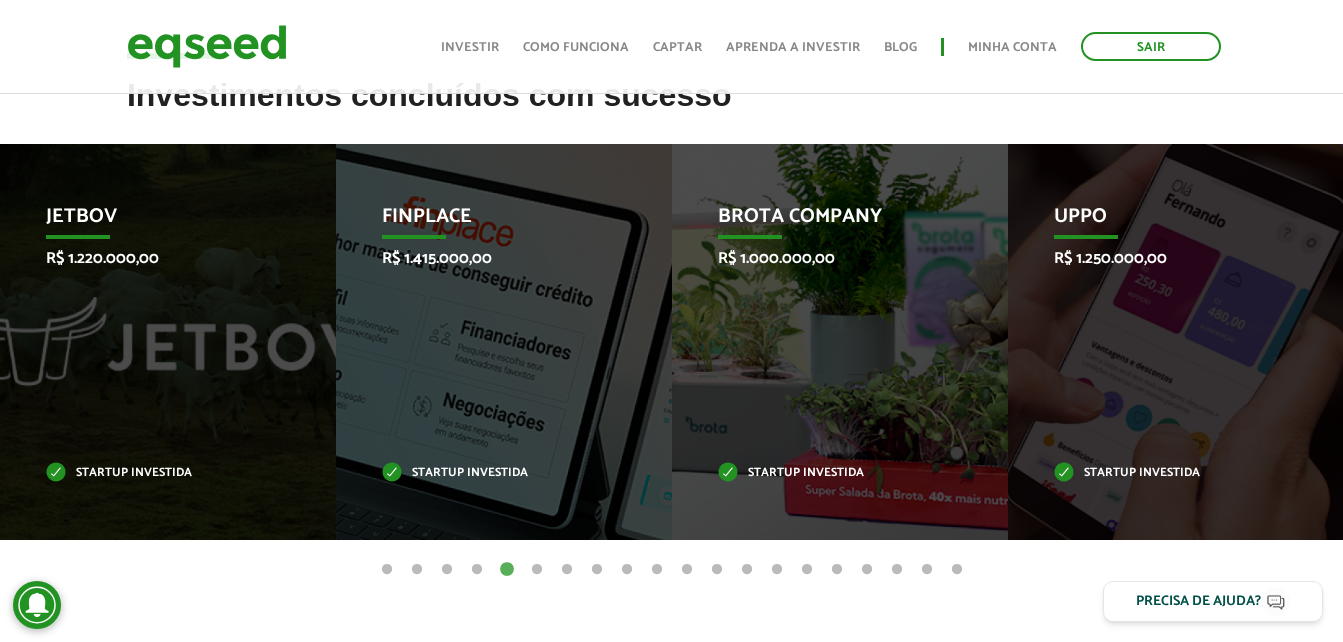 click on "6" at bounding box center (537, 570) 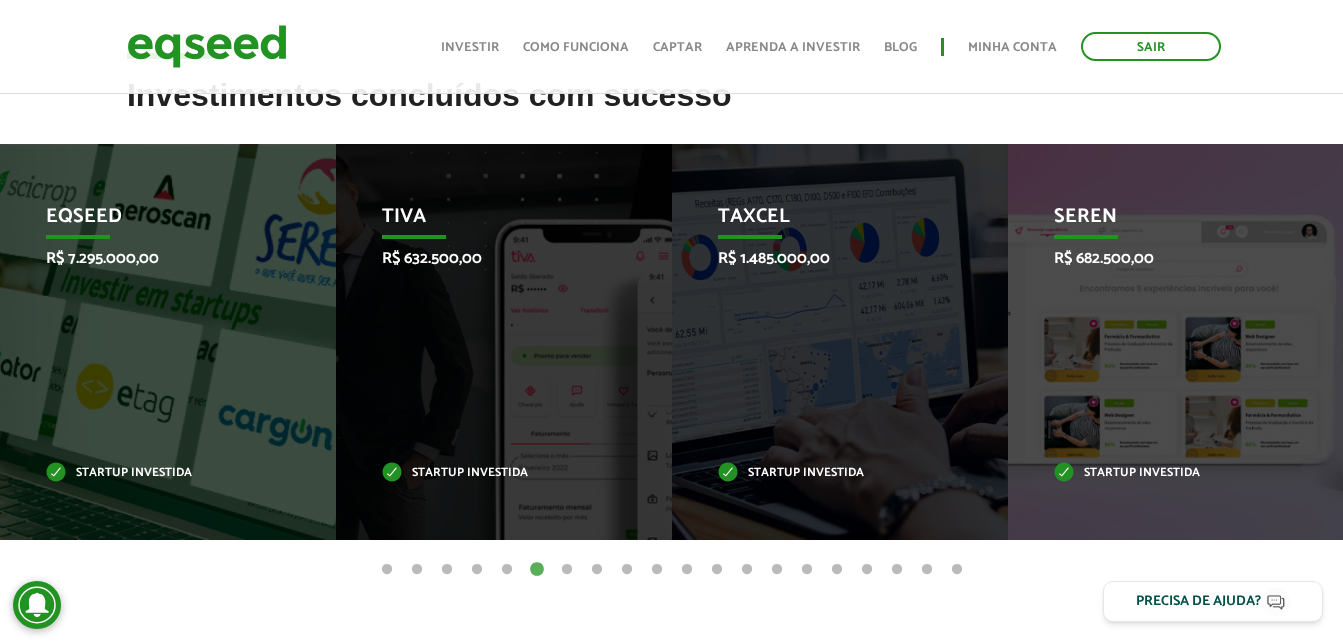 click on "1 2 3 4 5 6 7 8 9 10 11 12 13 14 15 16 17 18 19 20" at bounding box center [671, 569] 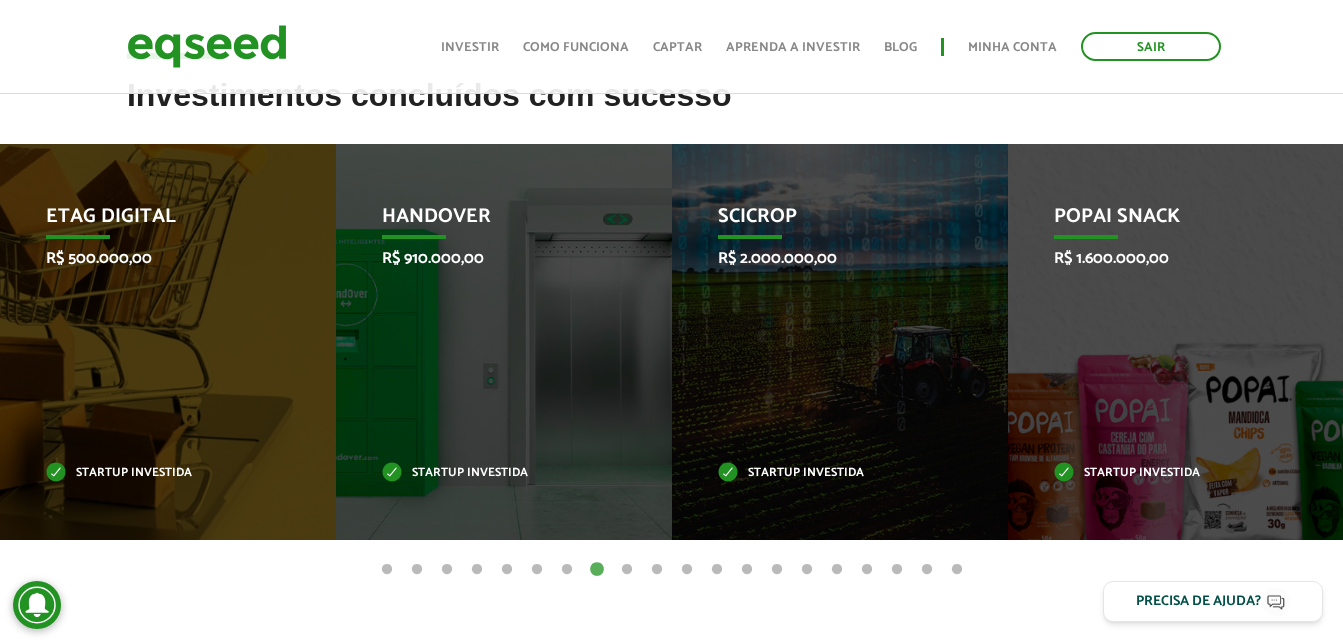 click on "9" at bounding box center (627, 570) 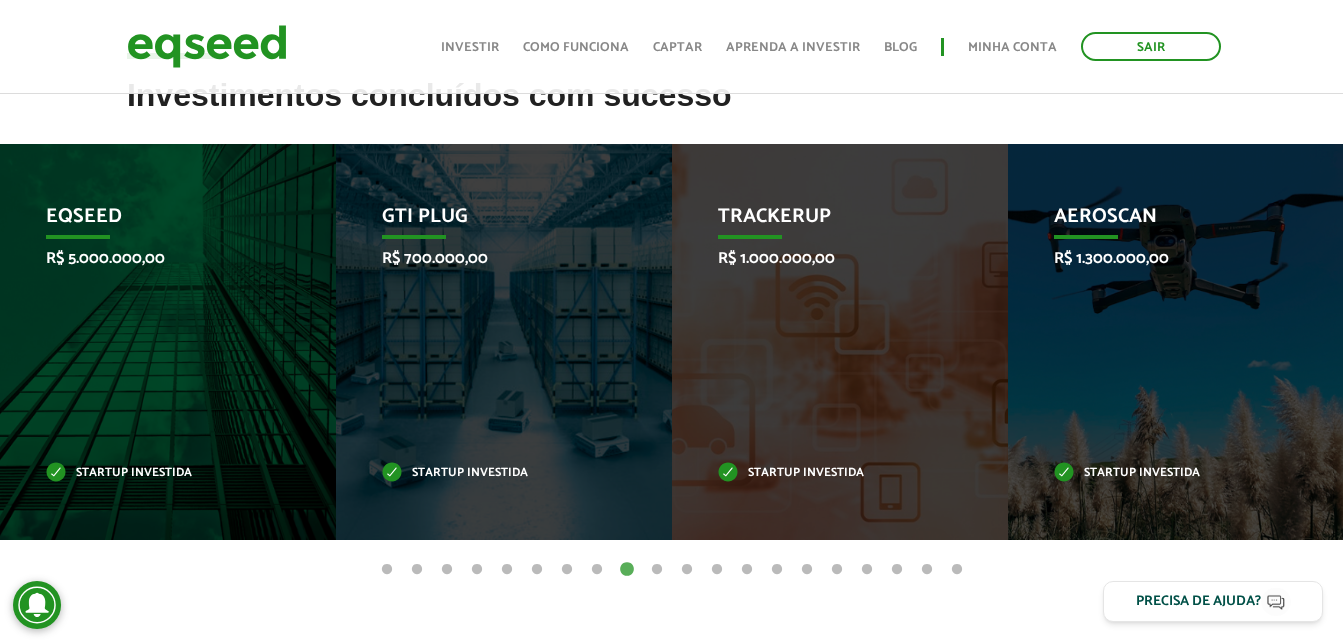 click on "20" at bounding box center [957, 570] 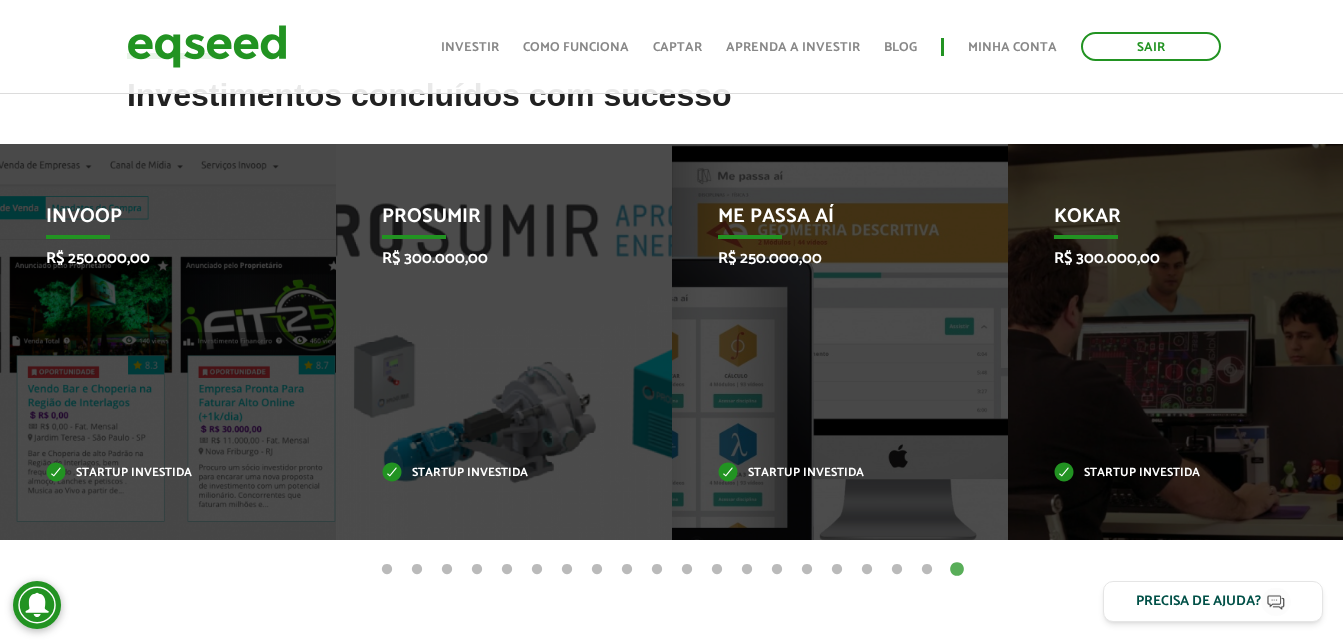 click on "1" at bounding box center [387, 570] 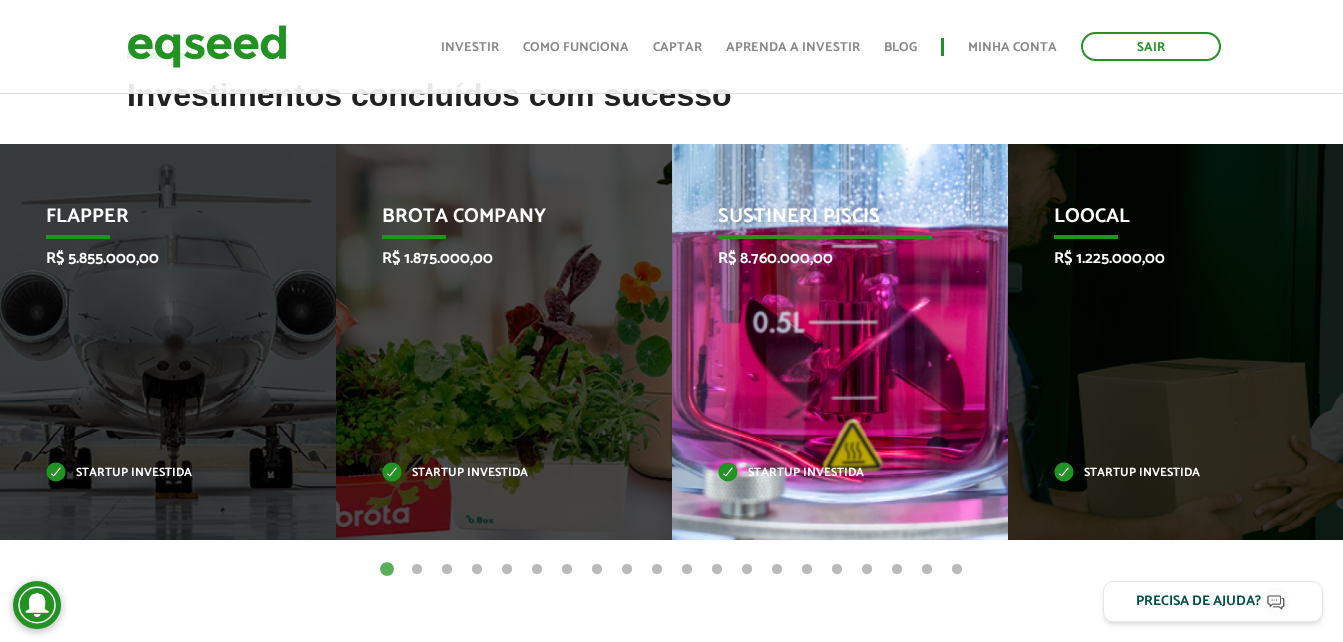click on "Sustineri Piscis
R$ 8.760.000,00
Startup investida" at bounding box center (825, 342) 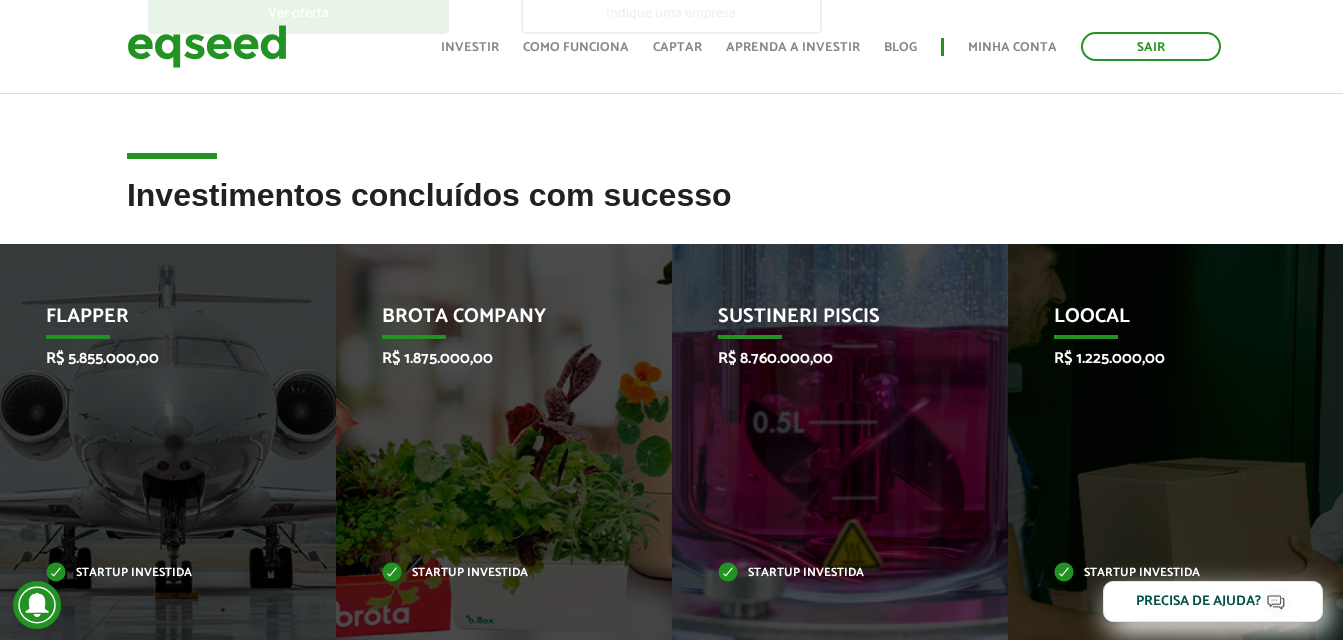 scroll, scrollTop: 800, scrollLeft: 0, axis: vertical 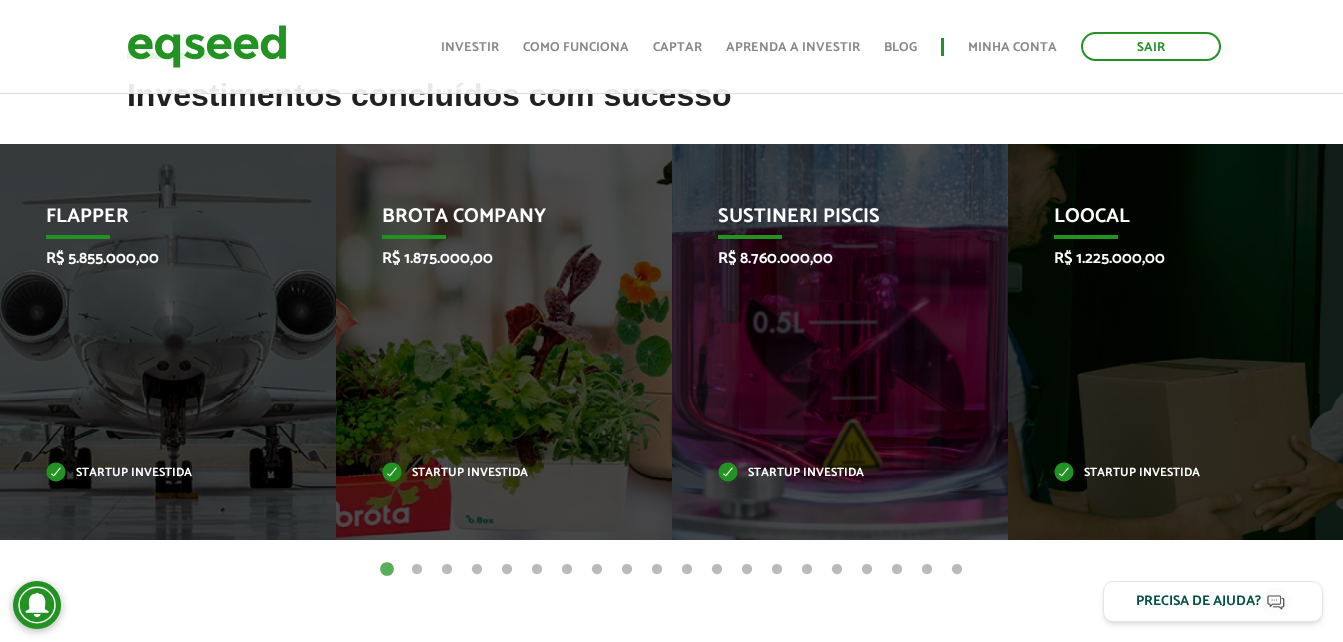 click on "20" at bounding box center (957, 570) 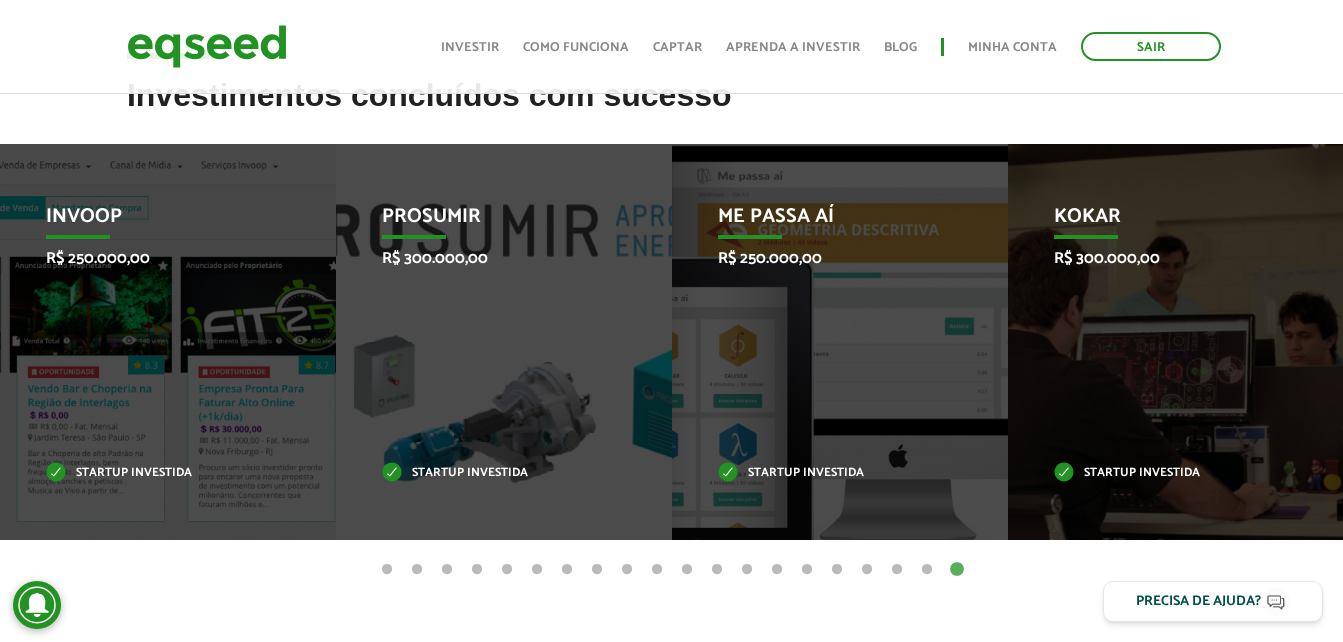 click on "19" at bounding box center (927, 570) 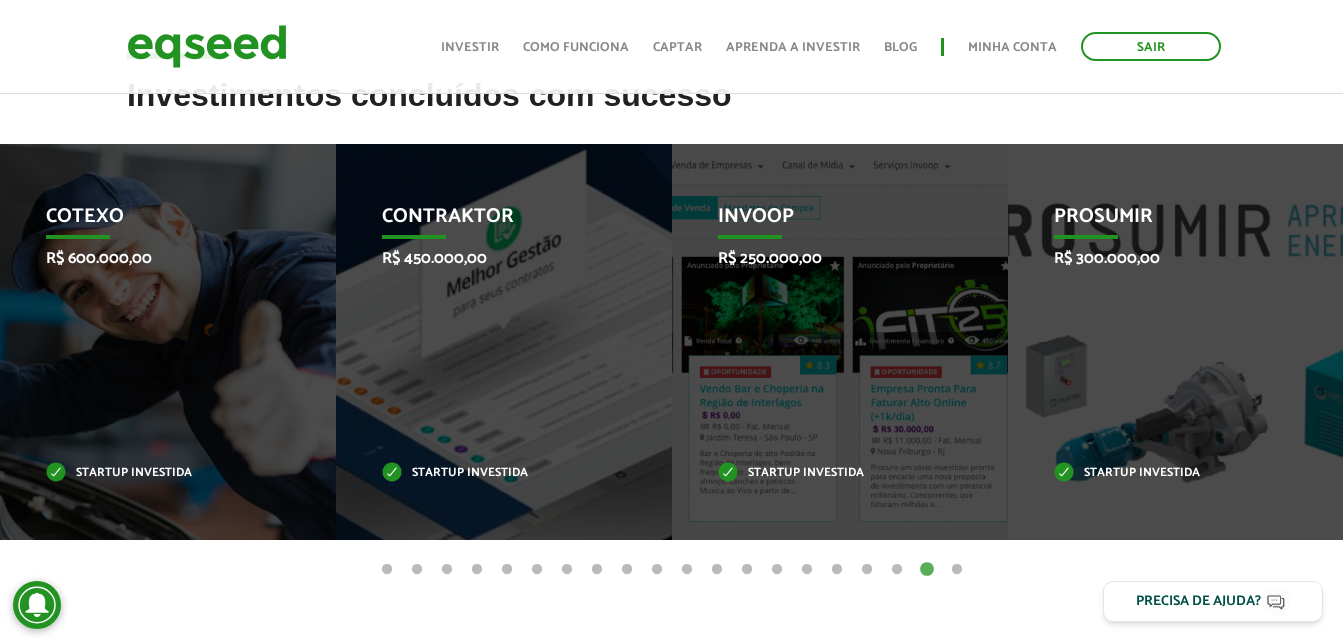 click on "1 2 3 4 5 6 7 8 9 10 11 12 13 14 15 16 17 18 19 20" at bounding box center (671, 569) 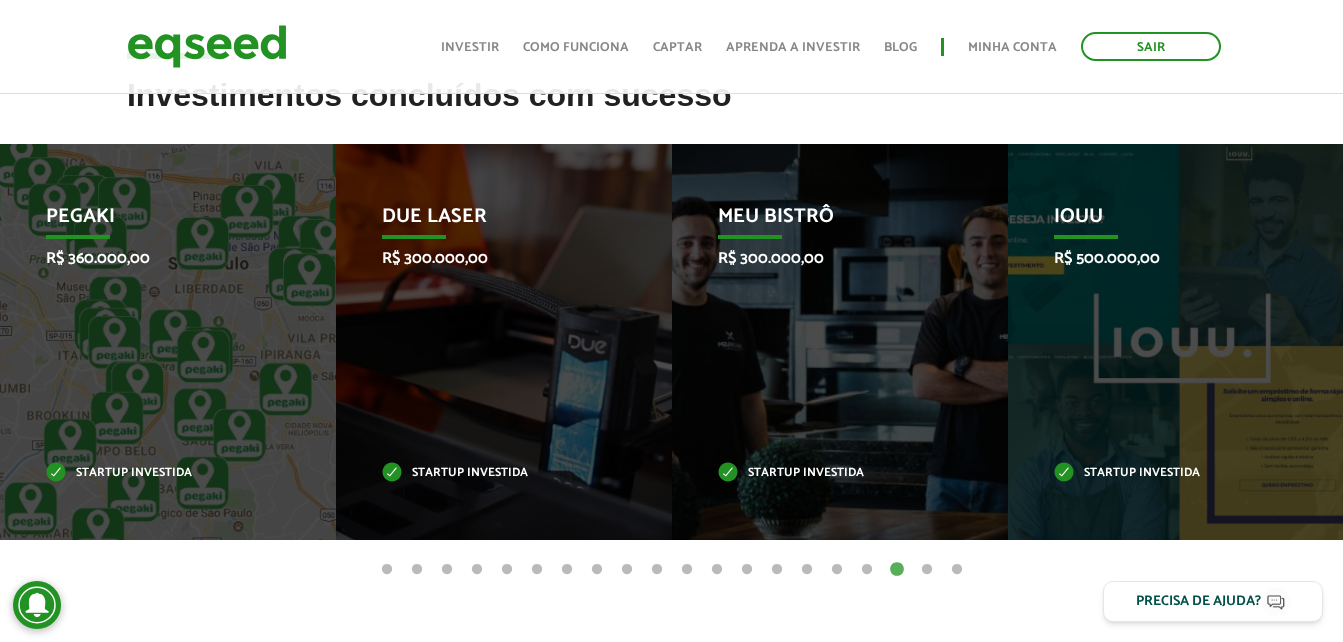 click on "17" at bounding box center [867, 570] 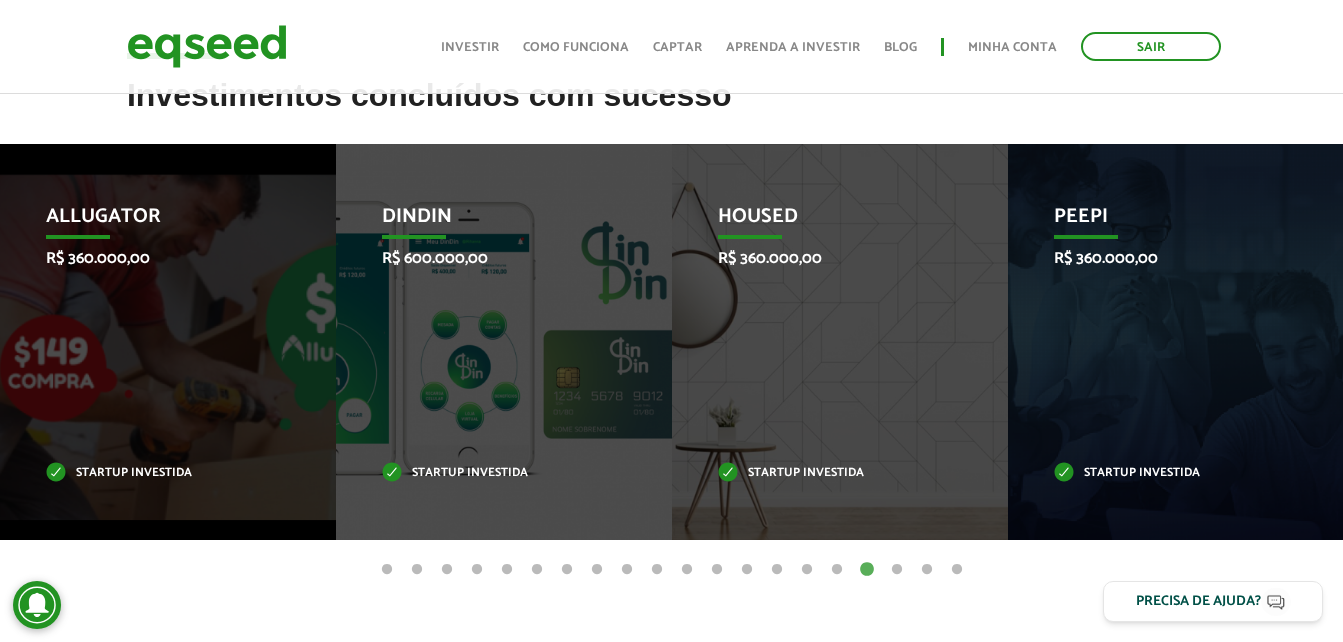 click on "1" at bounding box center (387, 570) 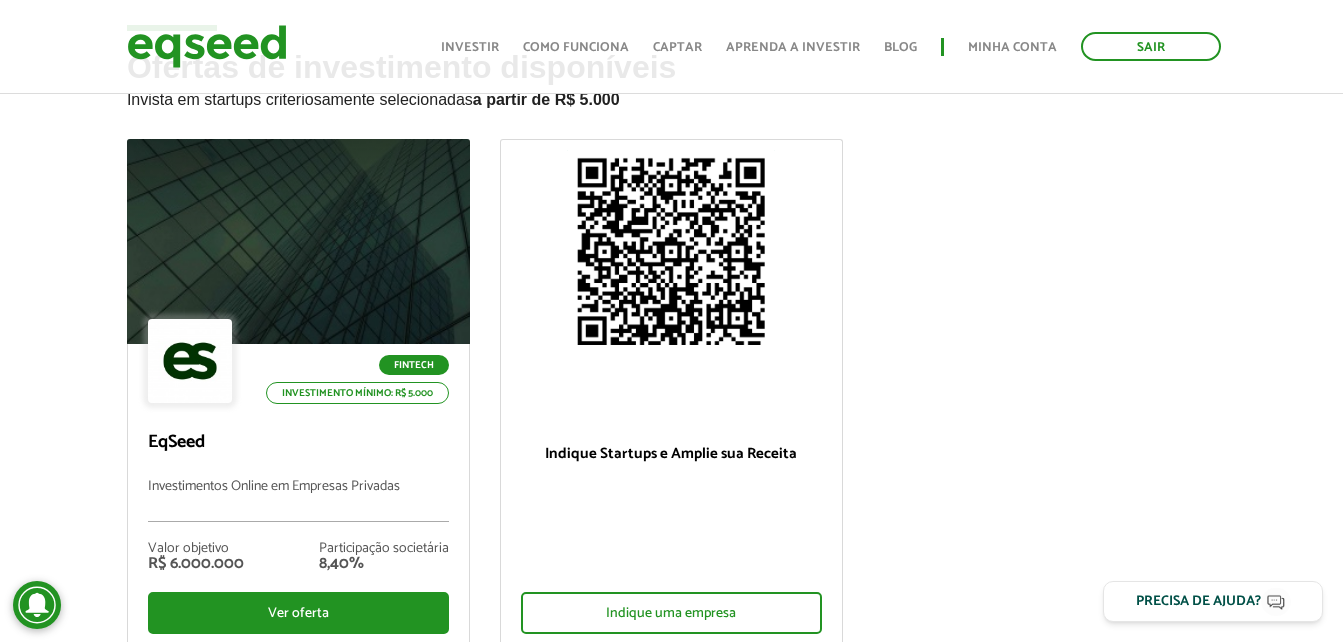 scroll, scrollTop: 200, scrollLeft: 0, axis: vertical 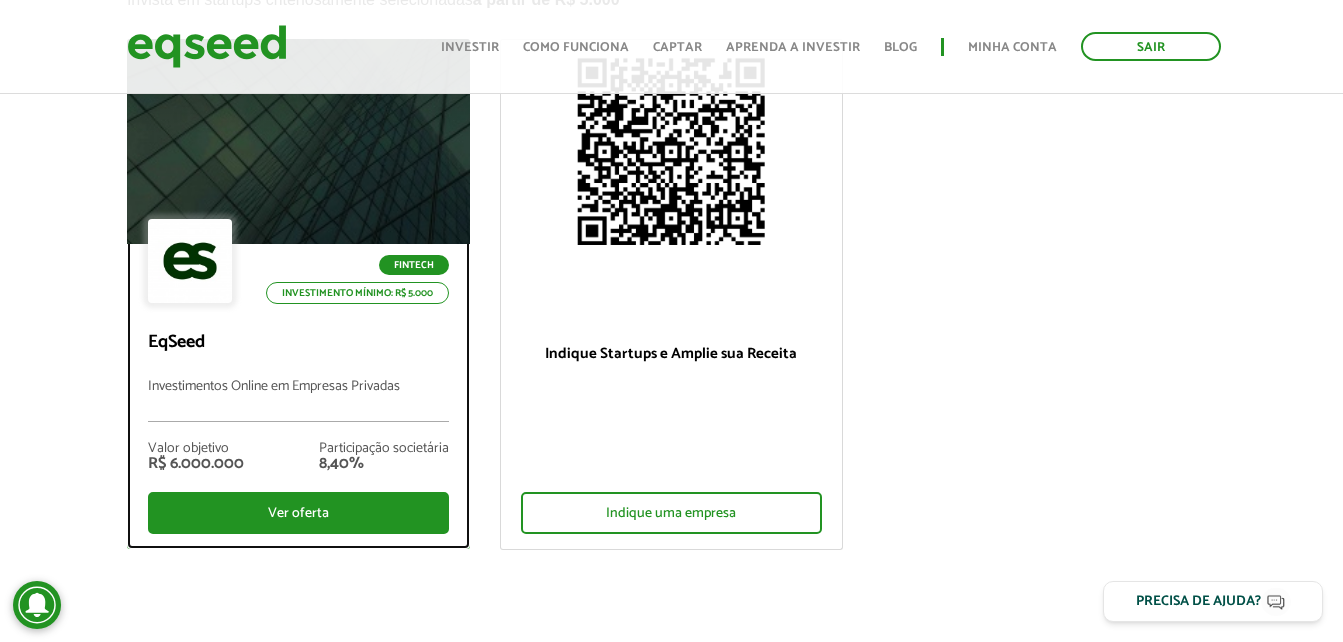click on "Fintech
Investimento mínimo: R$ 5.000
EqSeed
Investimentos Online em Empresas Privadas
Valor objetivo
R$ 6.000.000
Participação societária
8,40%
Ver oferta" at bounding box center (298, 396) 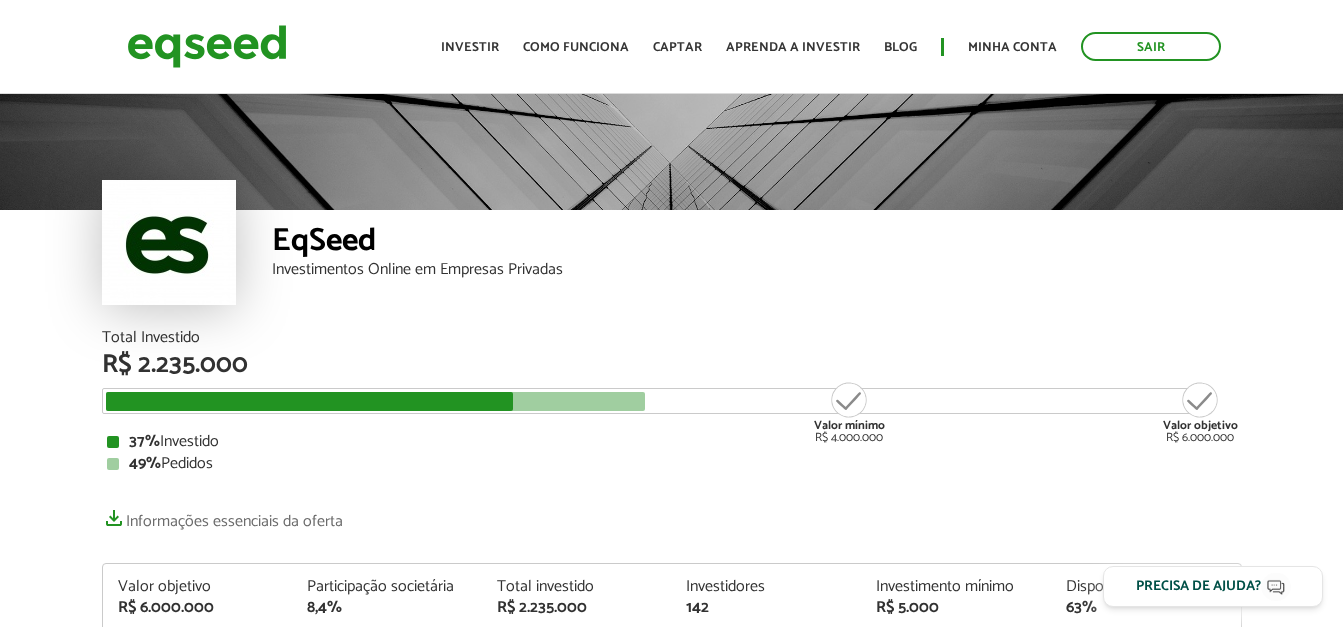 scroll, scrollTop: 0, scrollLeft: 0, axis: both 